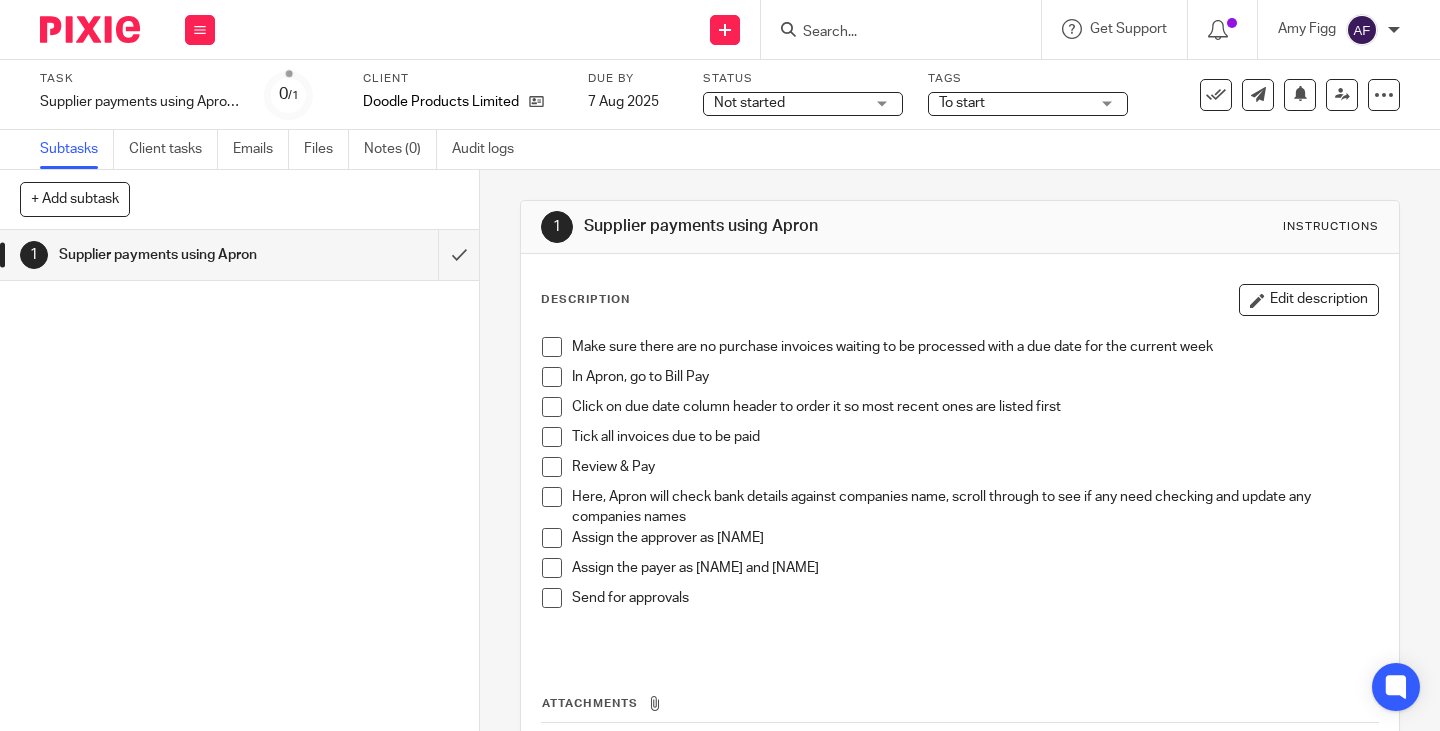 scroll, scrollTop: 0, scrollLeft: 0, axis: both 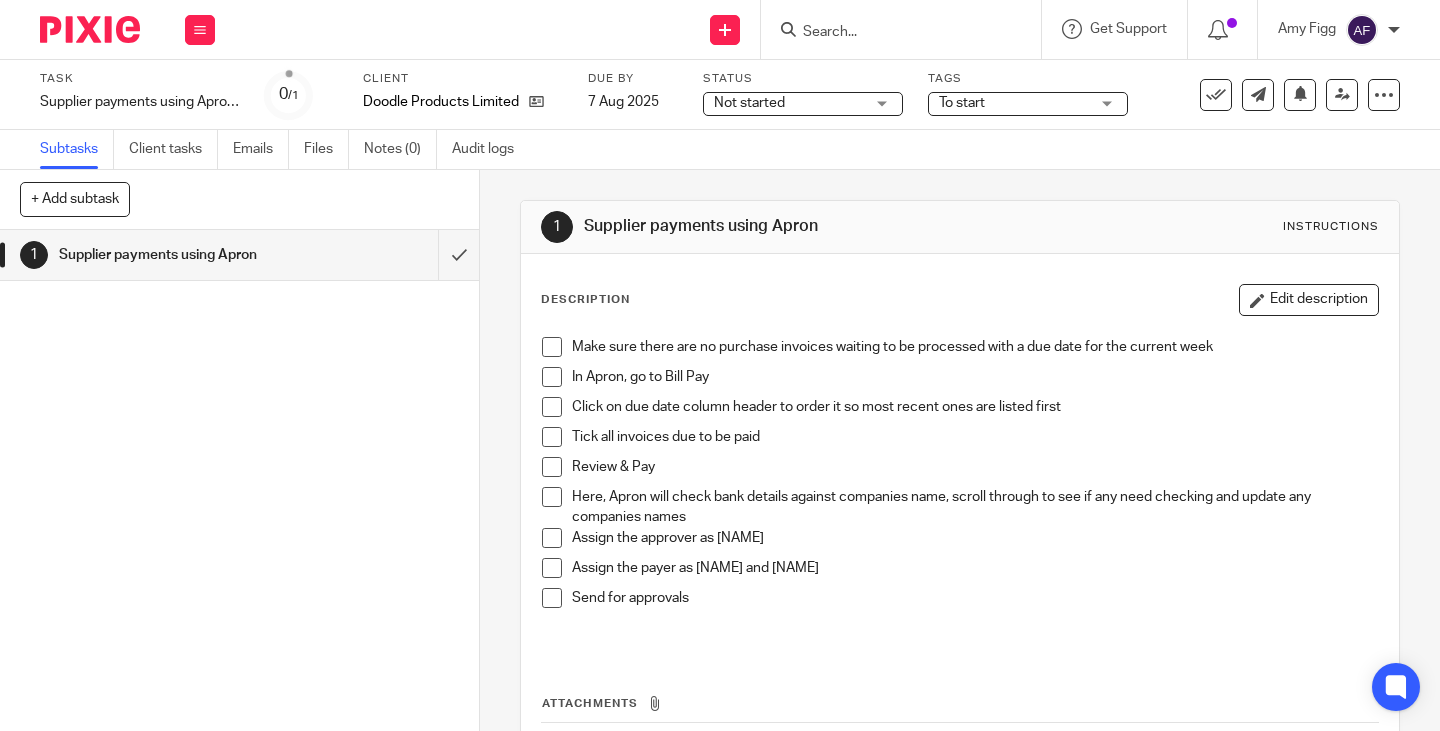 click on "Click on due date column header to order it so most recent ones are listed first" at bounding box center [975, 412] 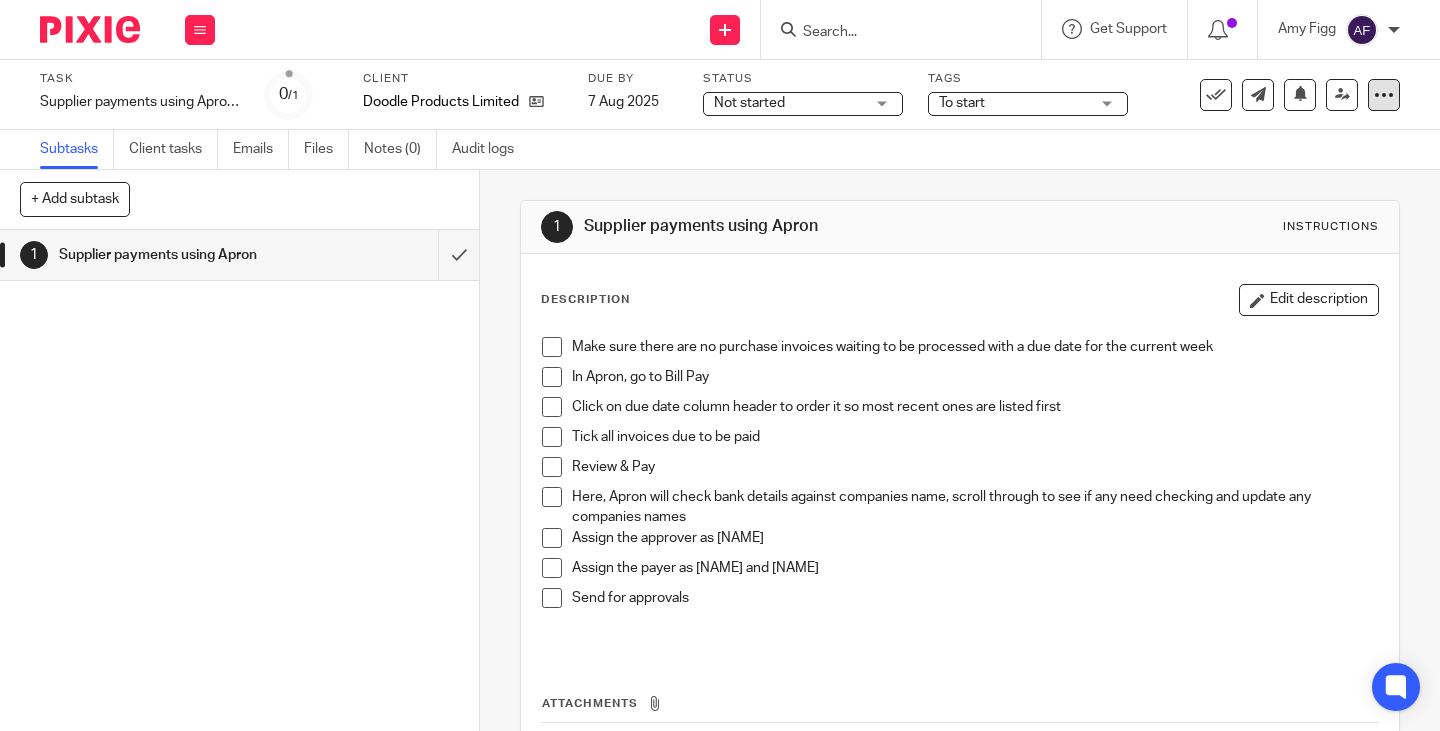 click at bounding box center [1384, 95] 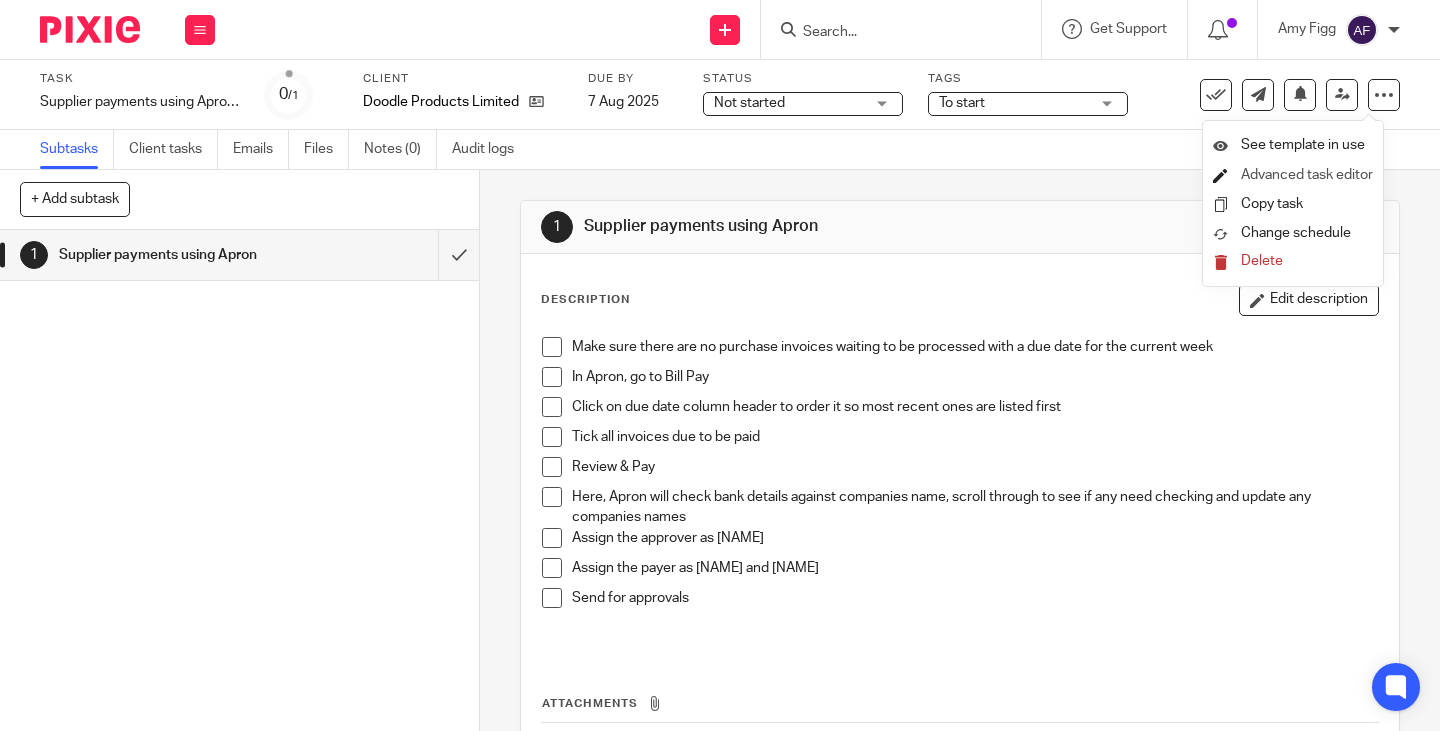 click on "Advanced task editor" at bounding box center [1307, 175] 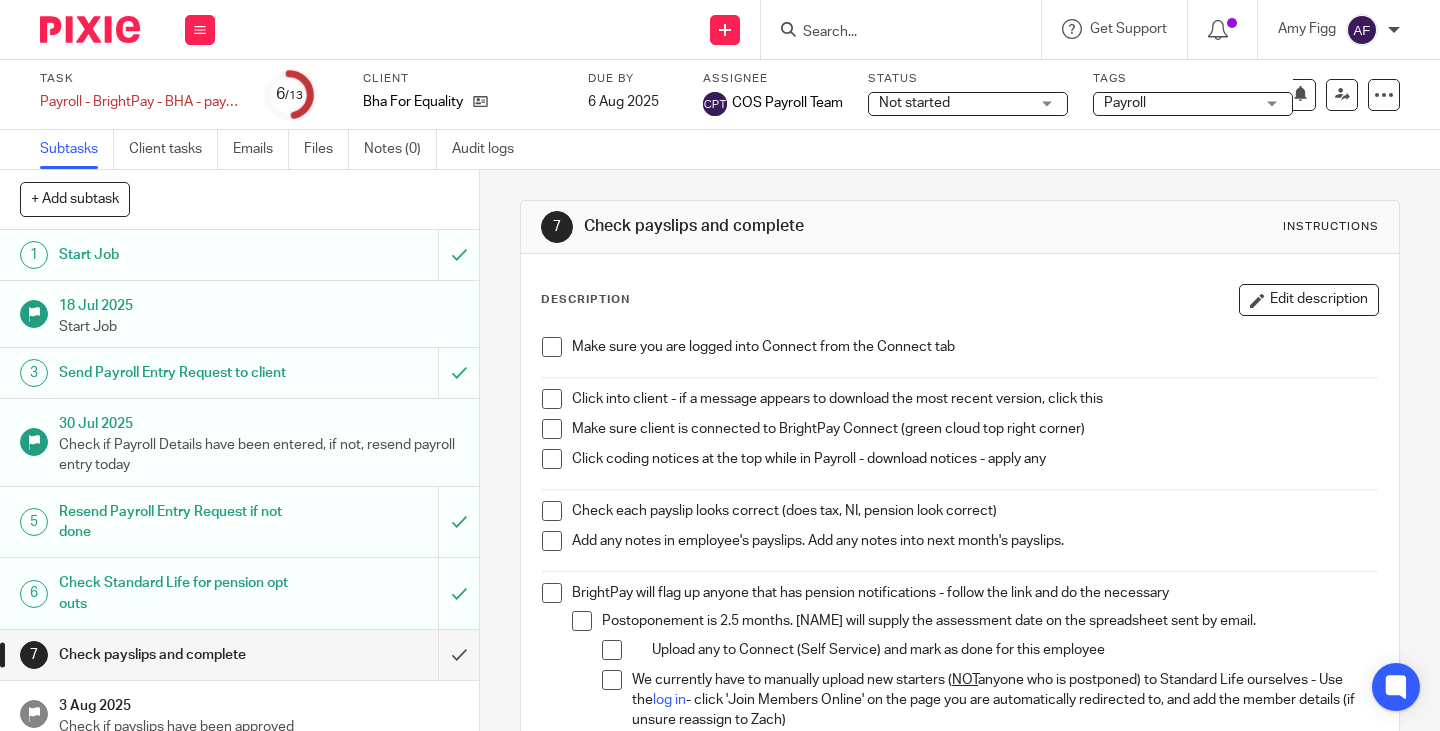 scroll, scrollTop: 0, scrollLeft: 0, axis: both 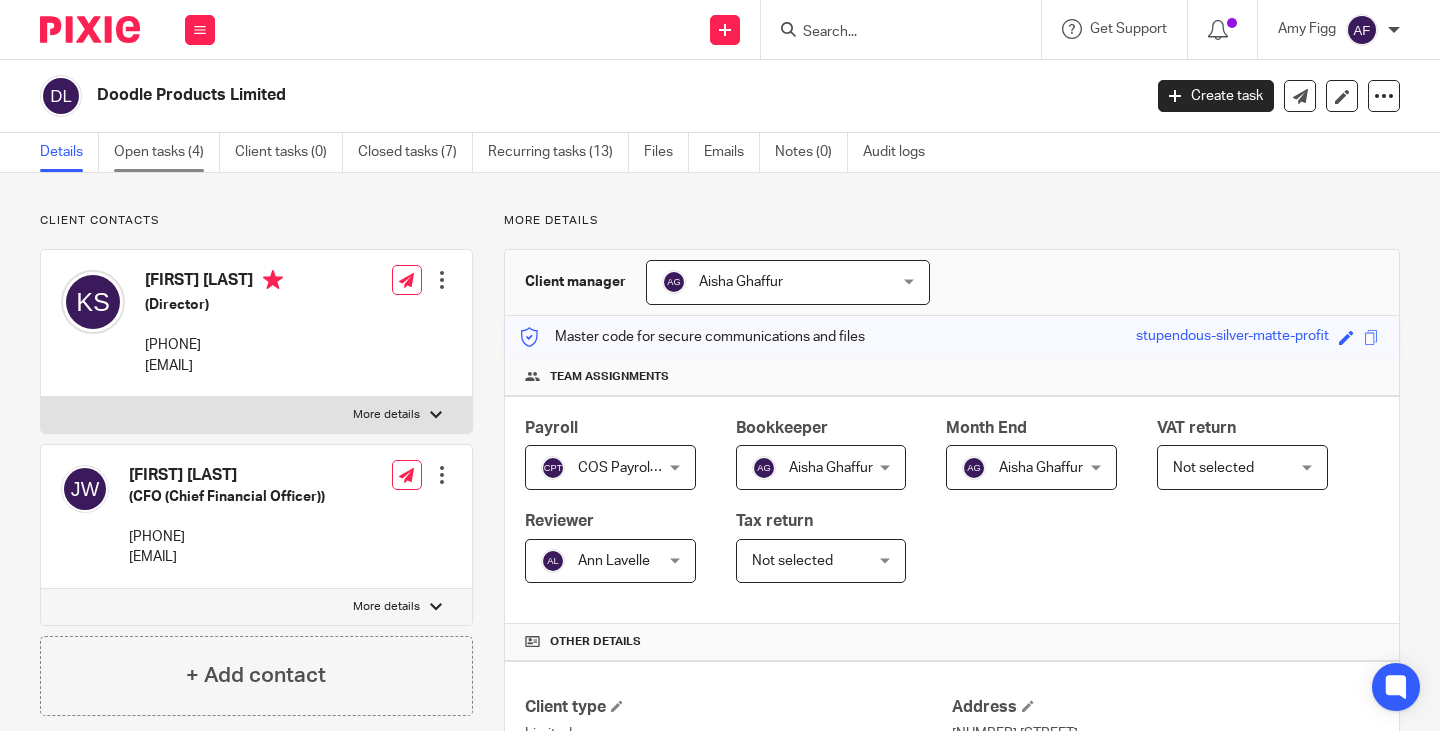 click on "Open tasks (4)" at bounding box center [167, 152] 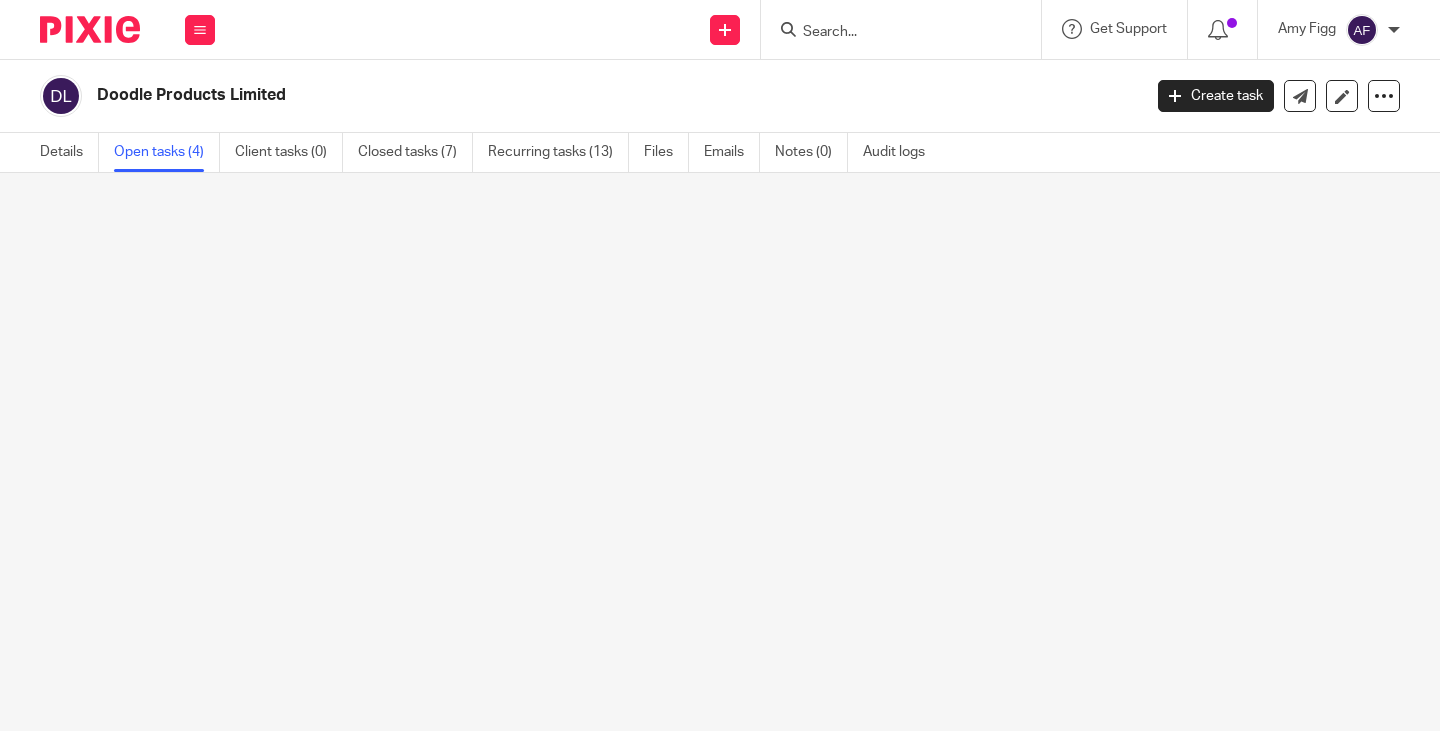 scroll, scrollTop: 0, scrollLeft: 0, axis: both 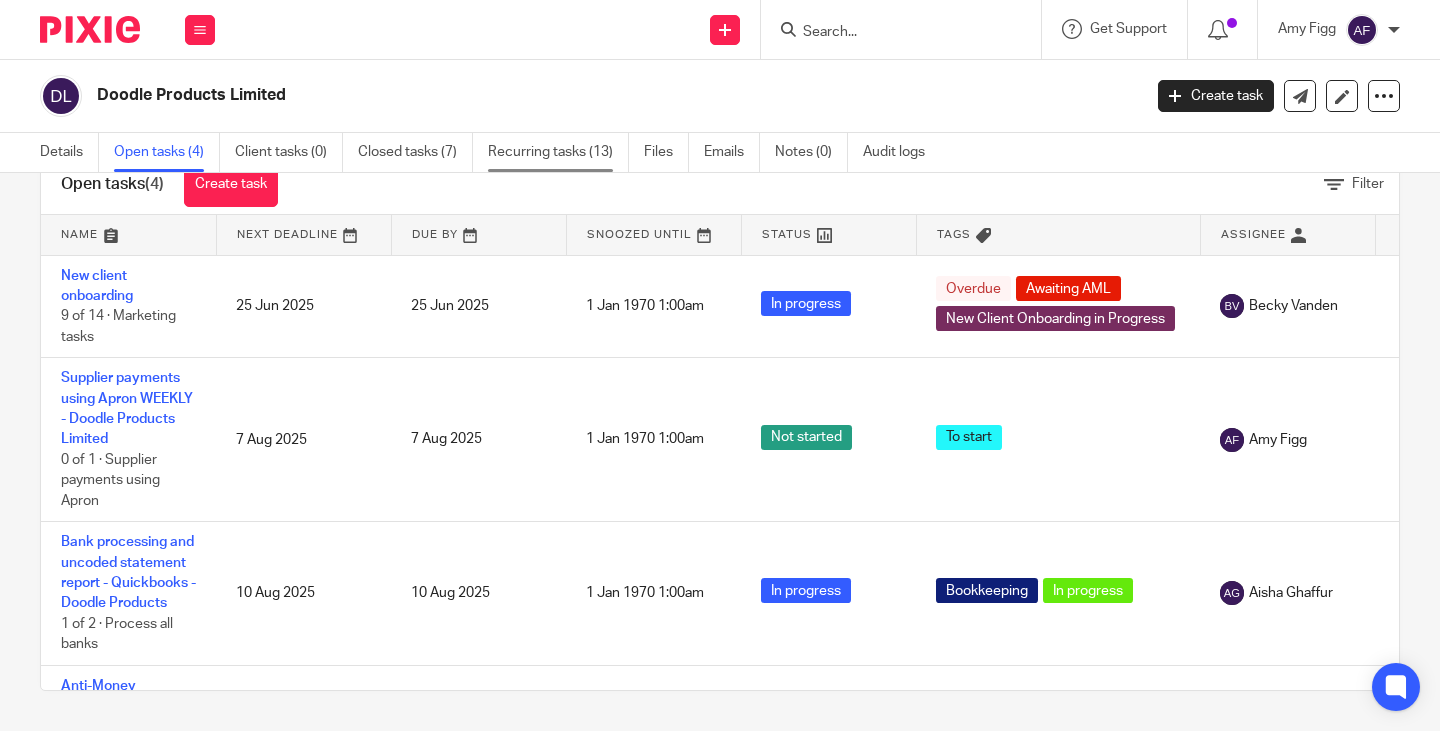 click on "Recurring tasks (13)" at bounding box center [558, 152] 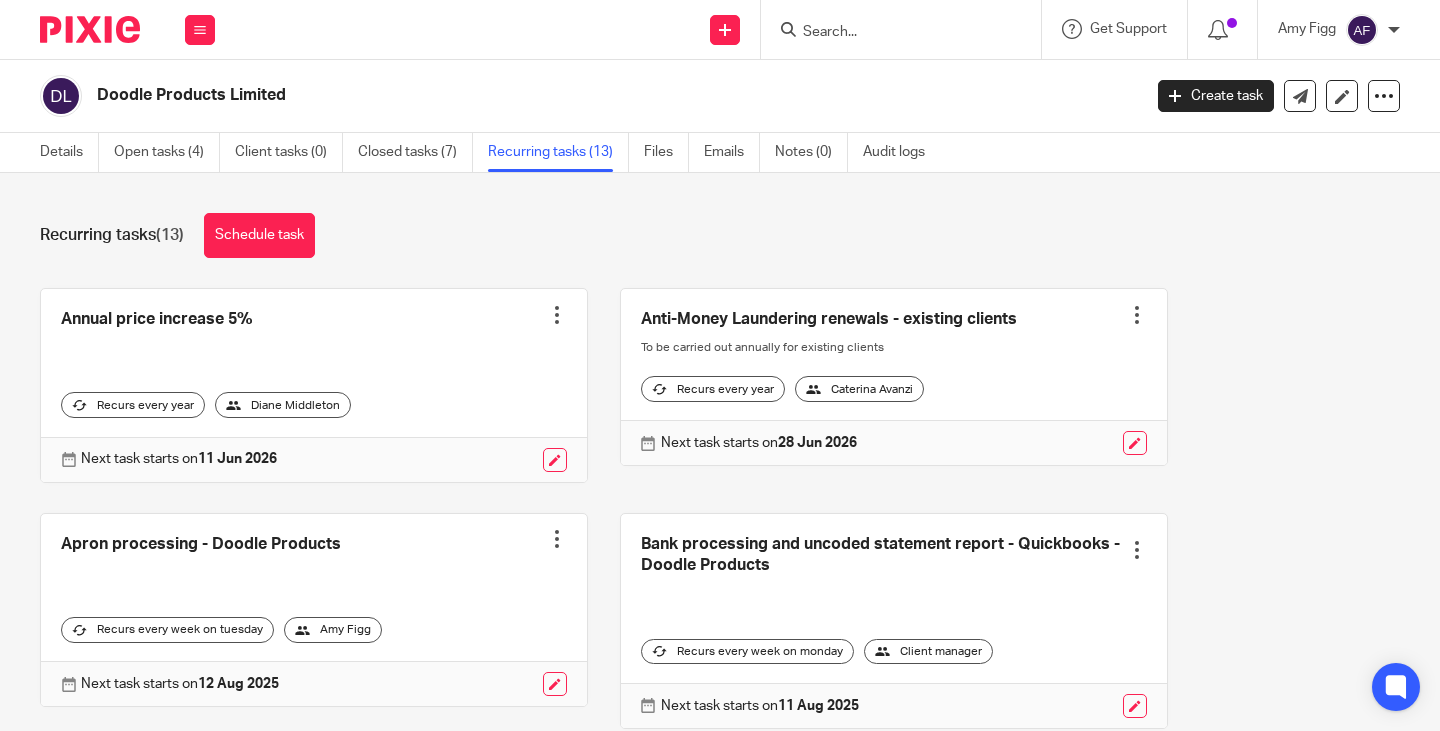 scroll, scrollTop: 0, scrollLeft: 0, axis: both 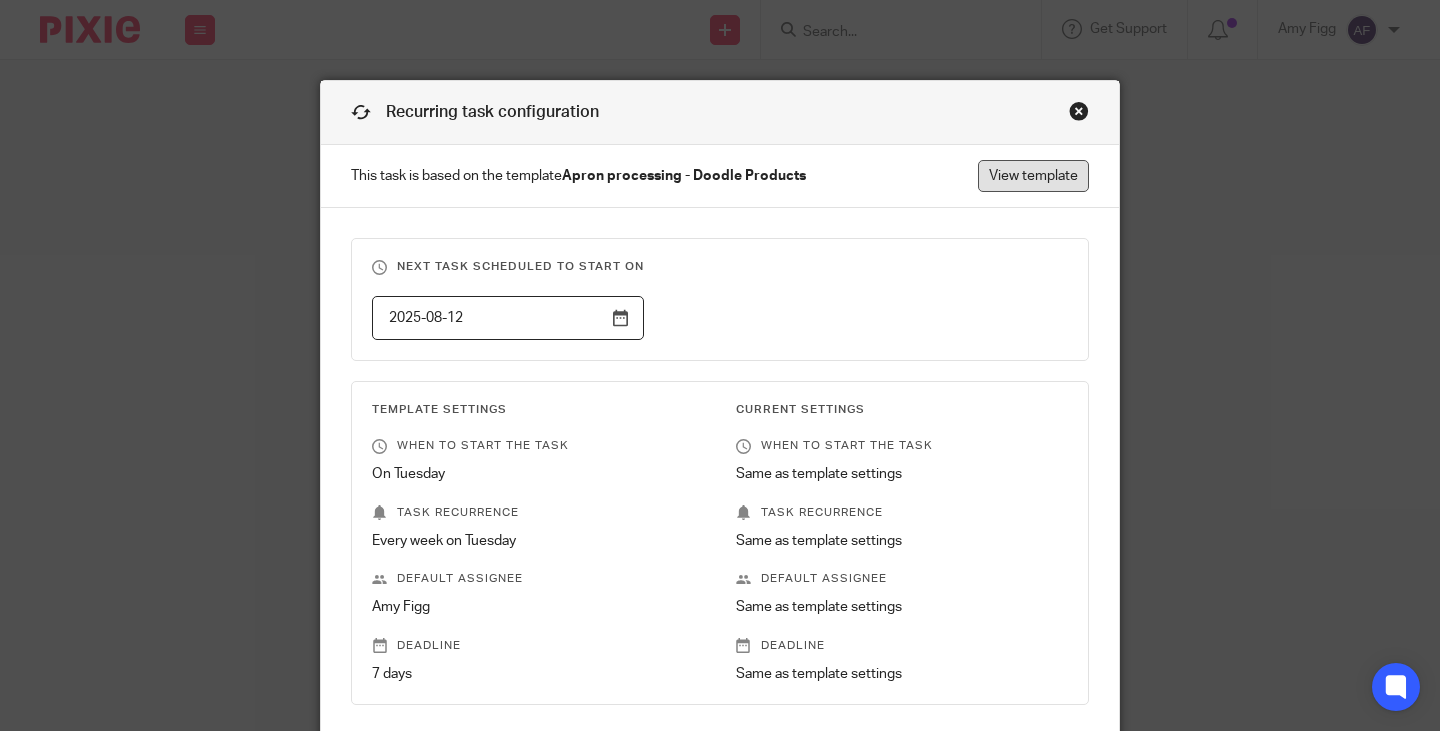 click on "View template" at bounding box center [1033, 176] 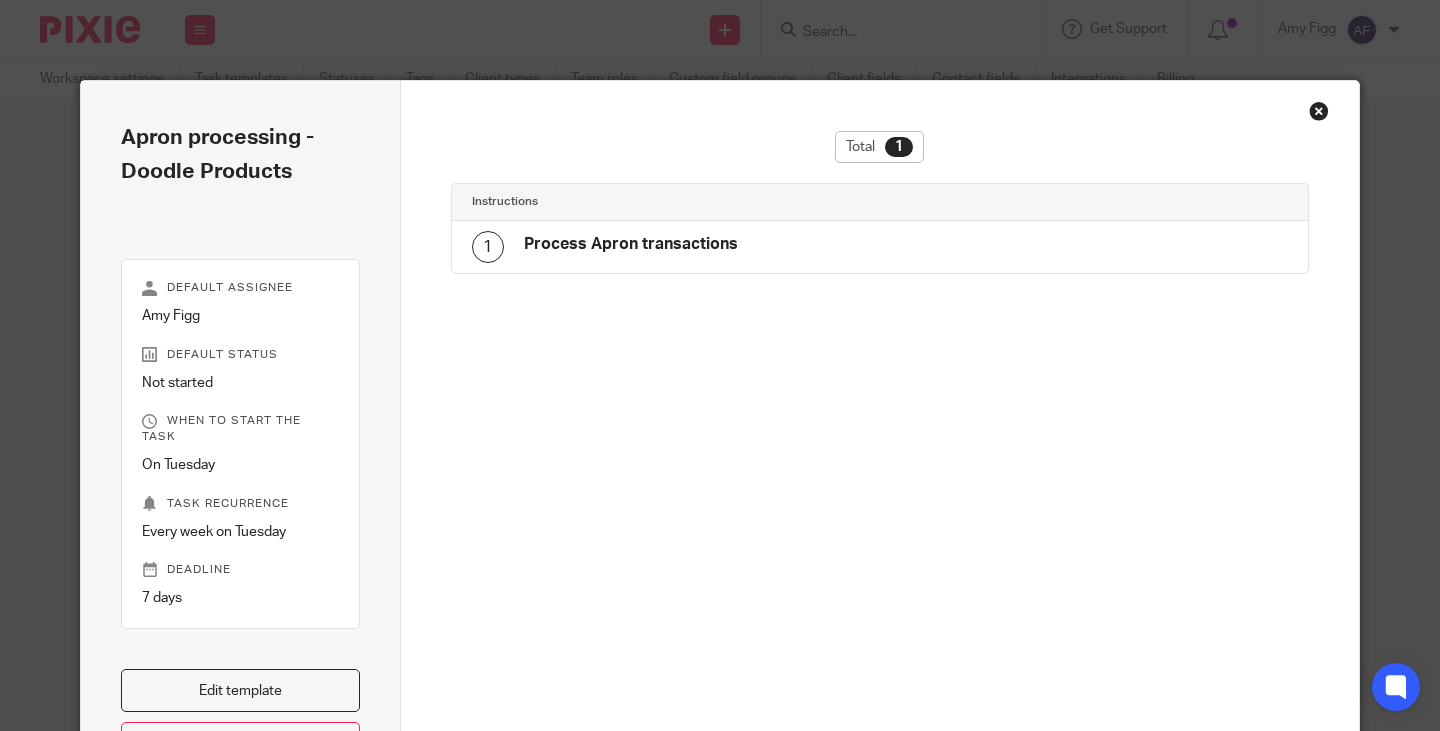 scroll, scrollTop: 0, scrollLeft: 0, axis: both 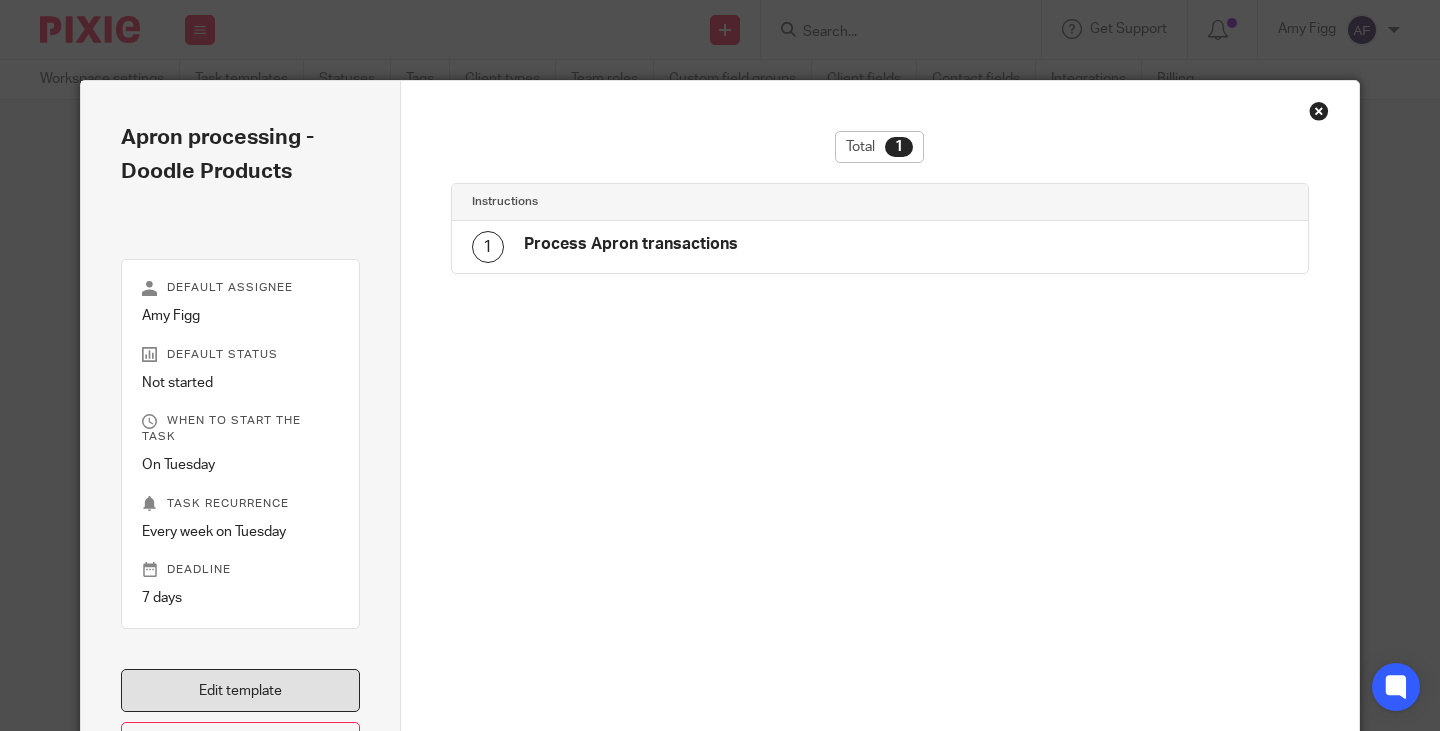click on "Edit template" at bounding box center (240, 690) 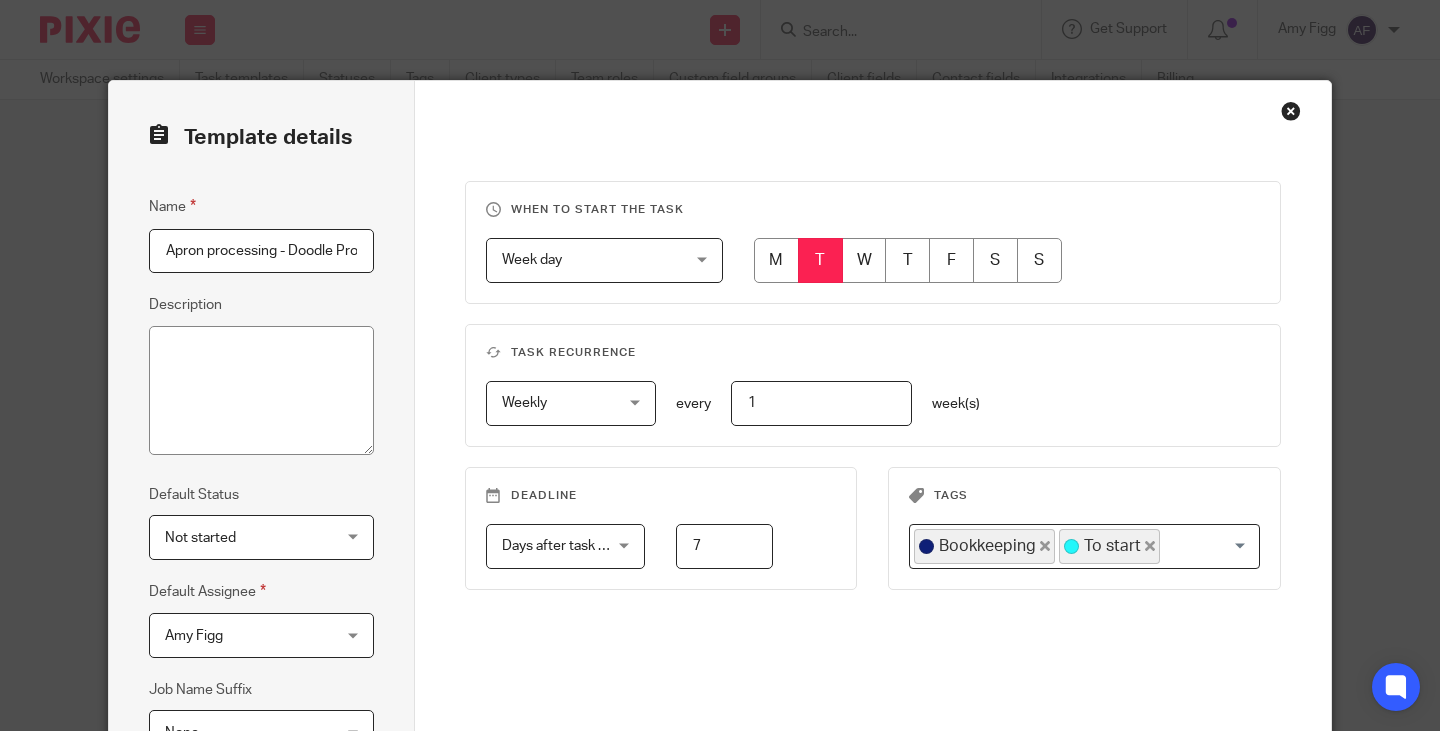 scroll, scrollTop: 0, scrollLeft: 0, axis: both 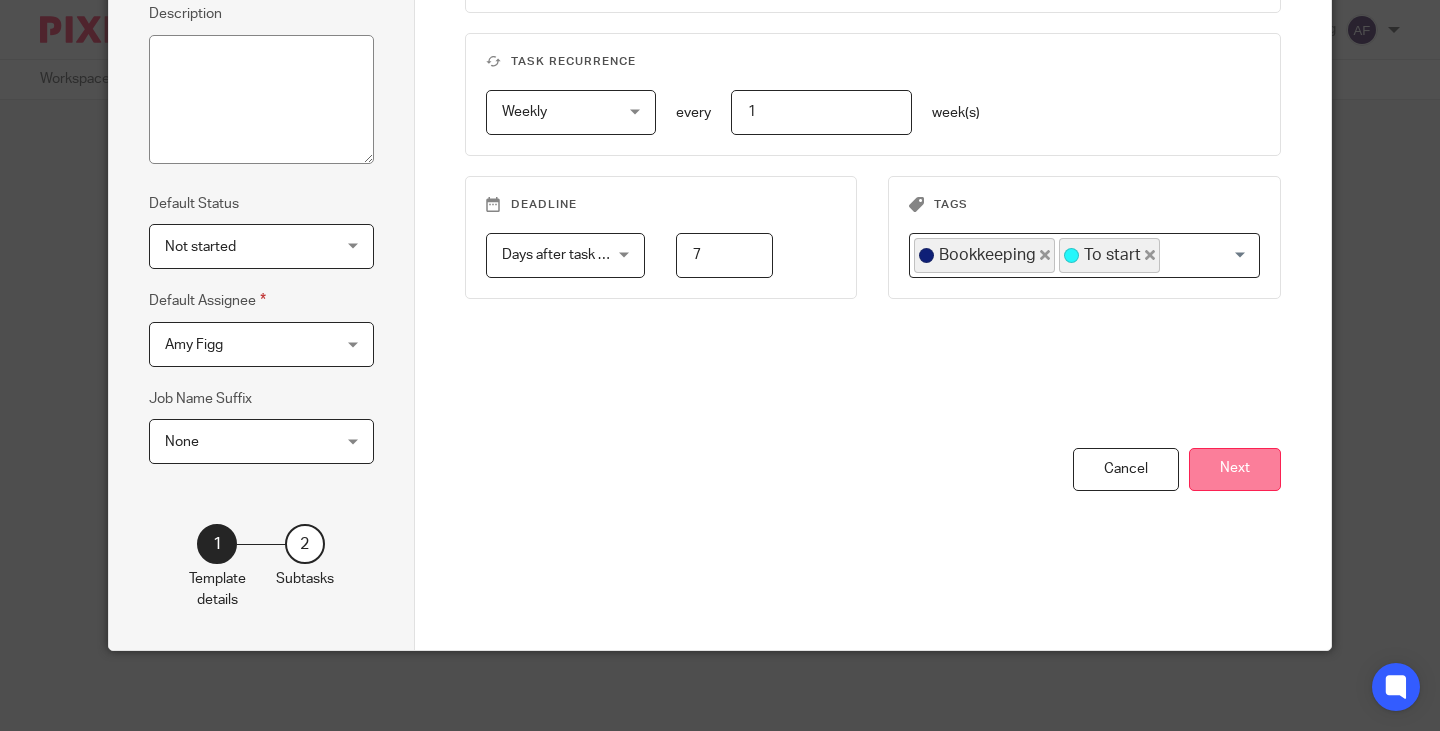 click on "Next" at bounding box center [1235, 469] 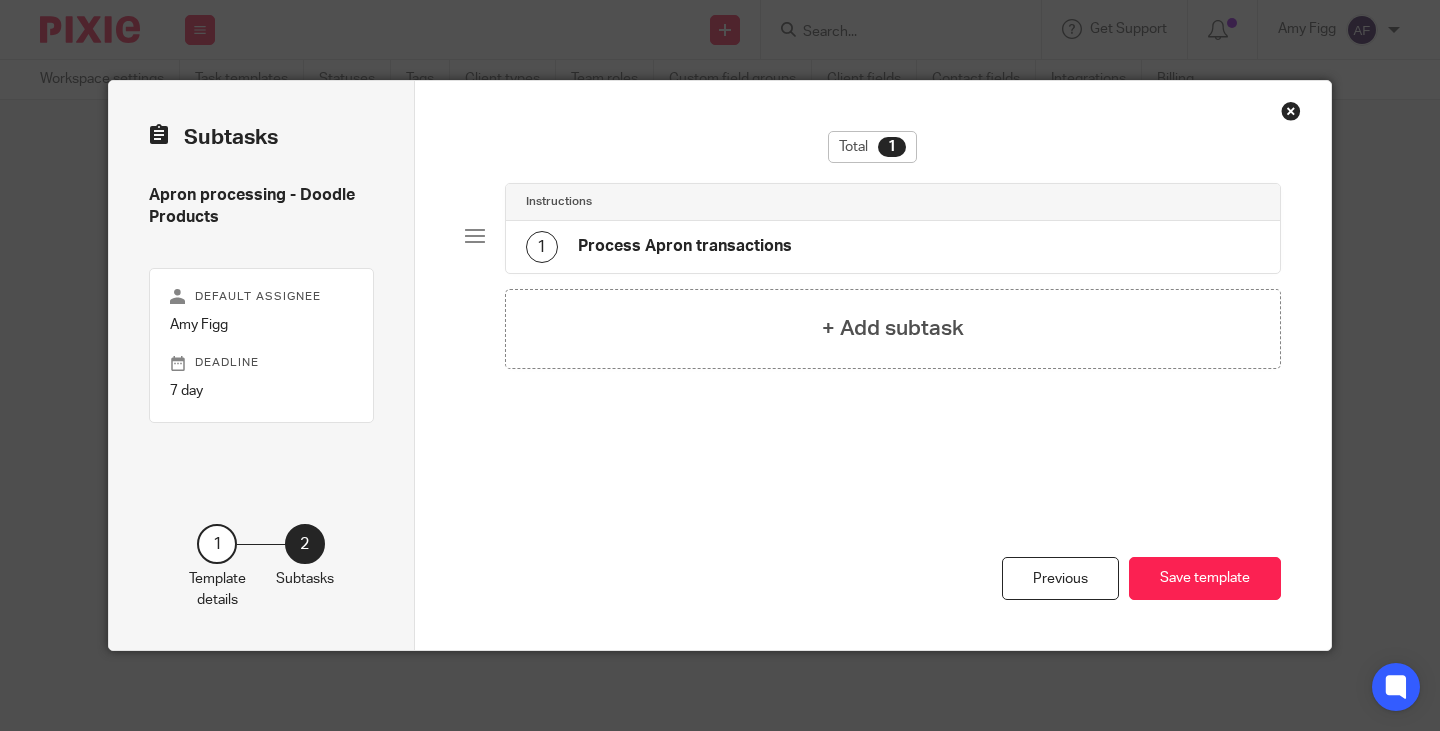 click on "Process Apron transactions" 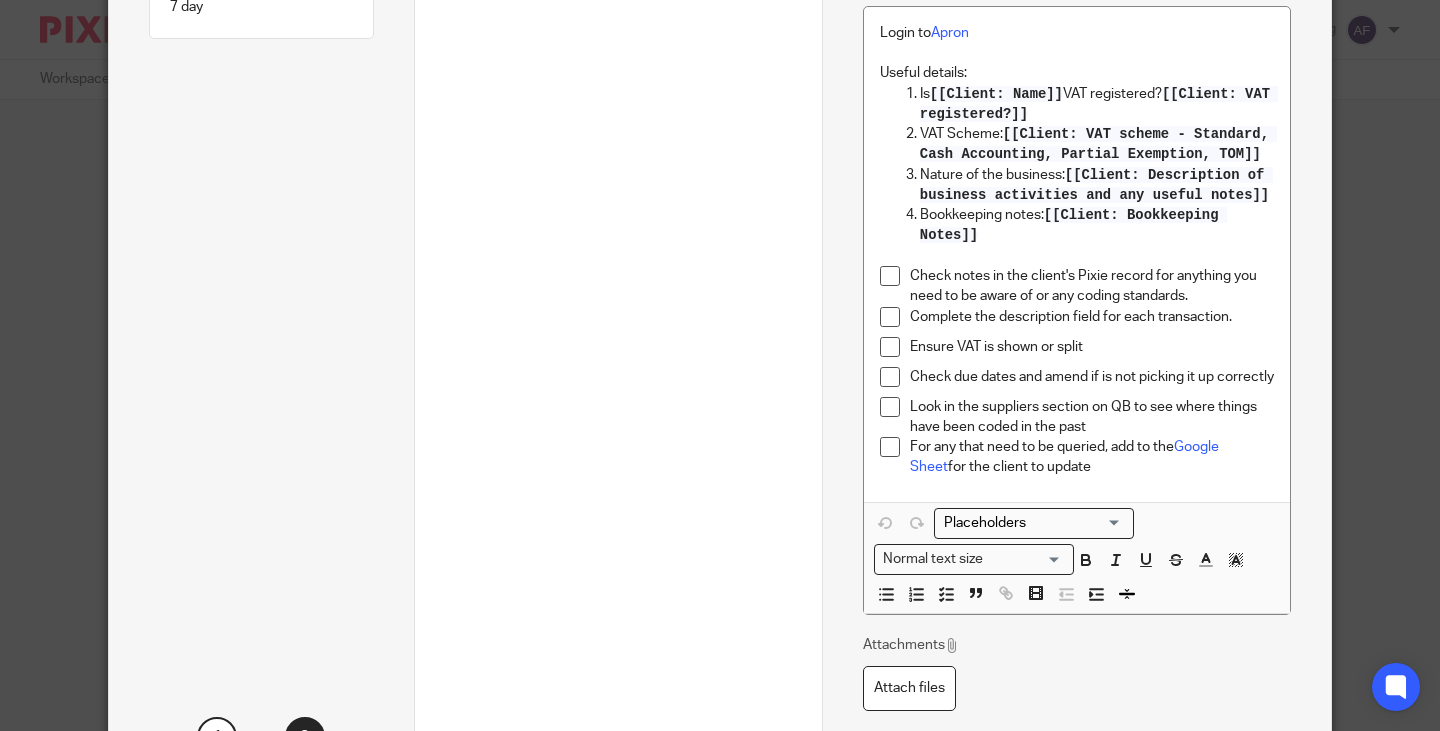 scroll, scrollTop: 400, scrollLeft: 0, axis: vertical 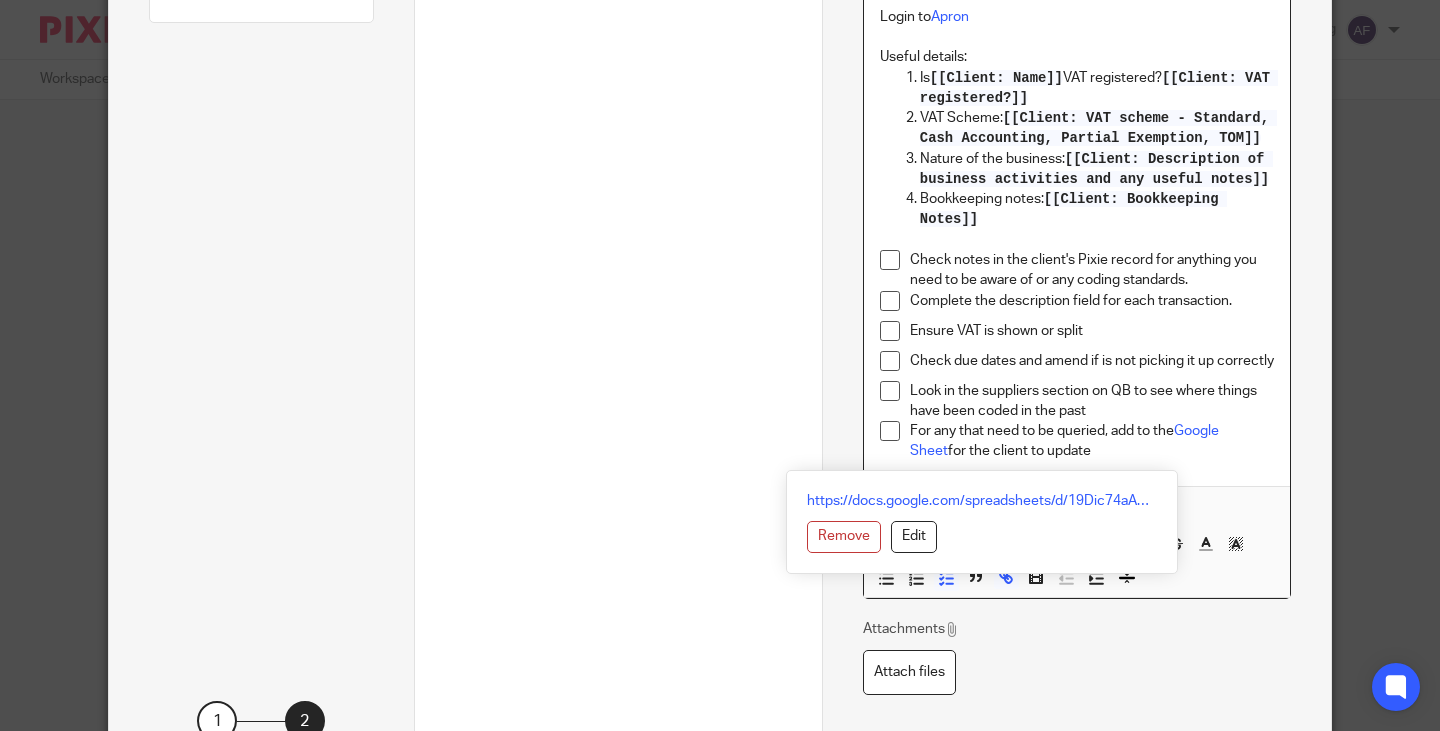 drag, startPoint x: 1057, startPoint y: 467, endPoint x: 890, endPoint y: 444, distance: 168.57639 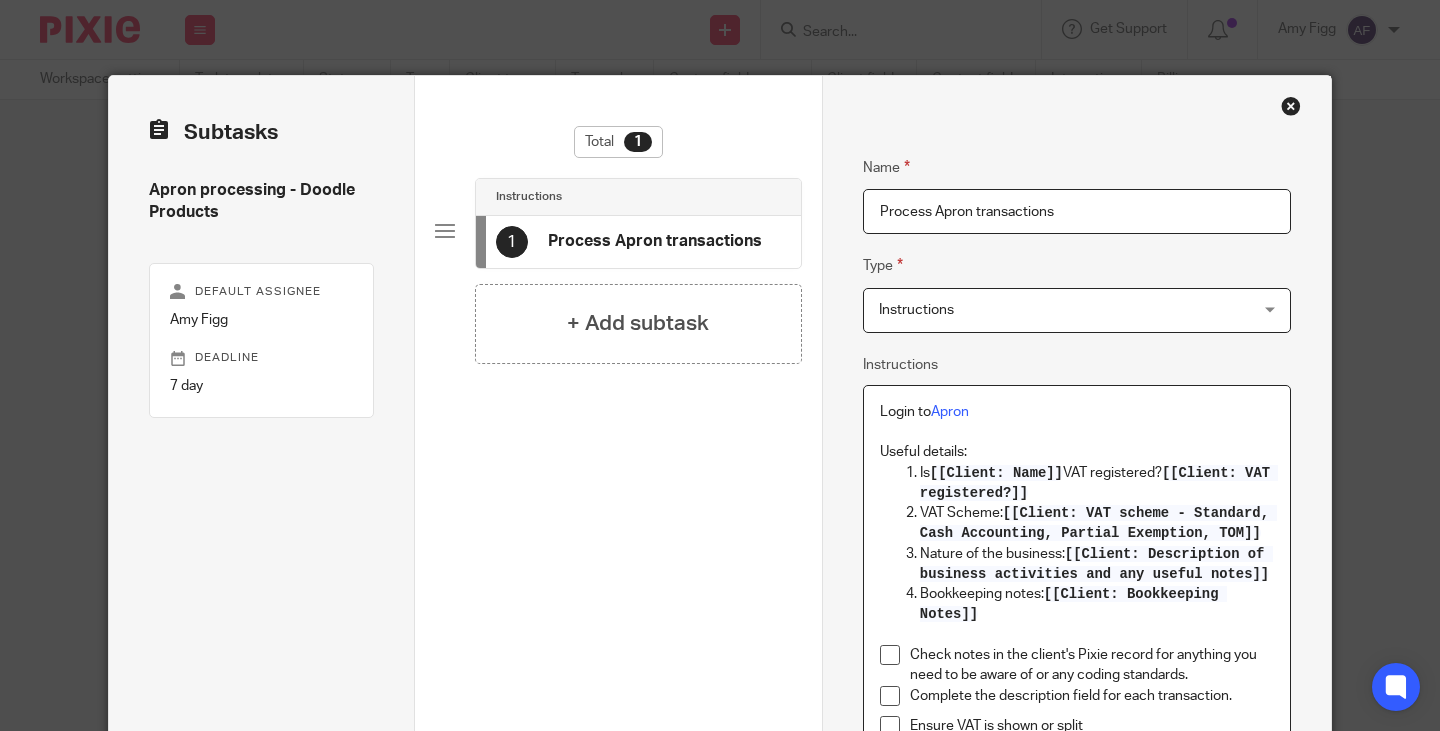 scroll, scrollTop: 0, scrollLeft: 0, axis: both 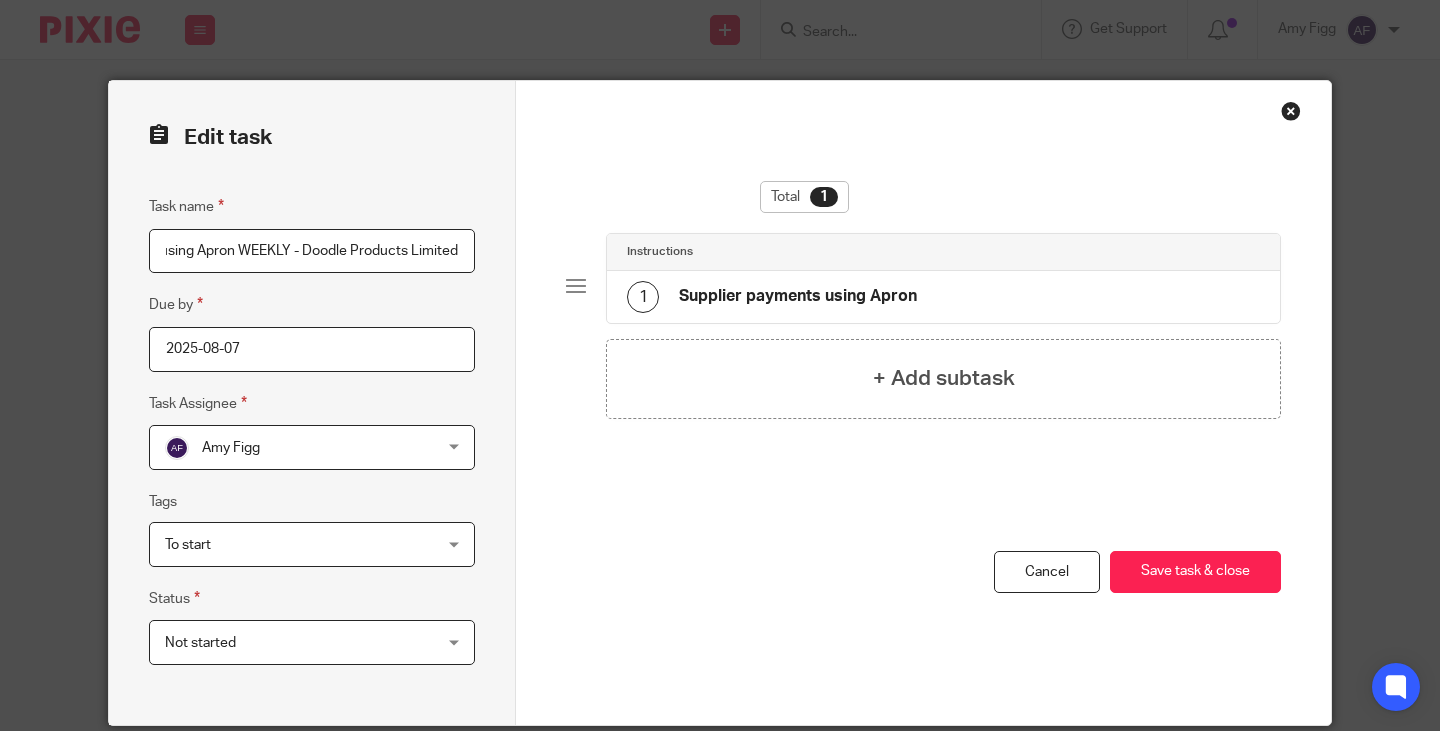 click on "Supplier payments using Apron" 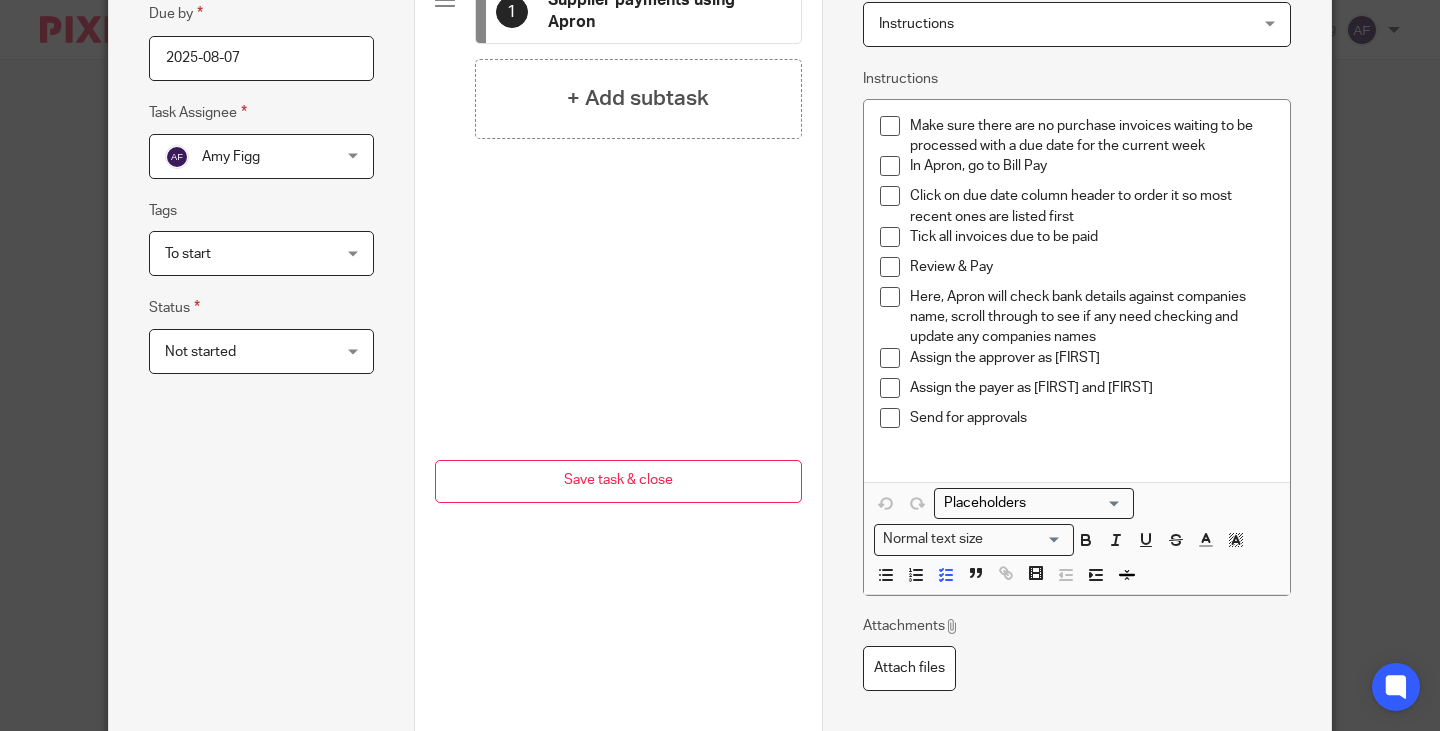 scroll, scrollTop: 265, scrollLeft: 0, axis: vertical 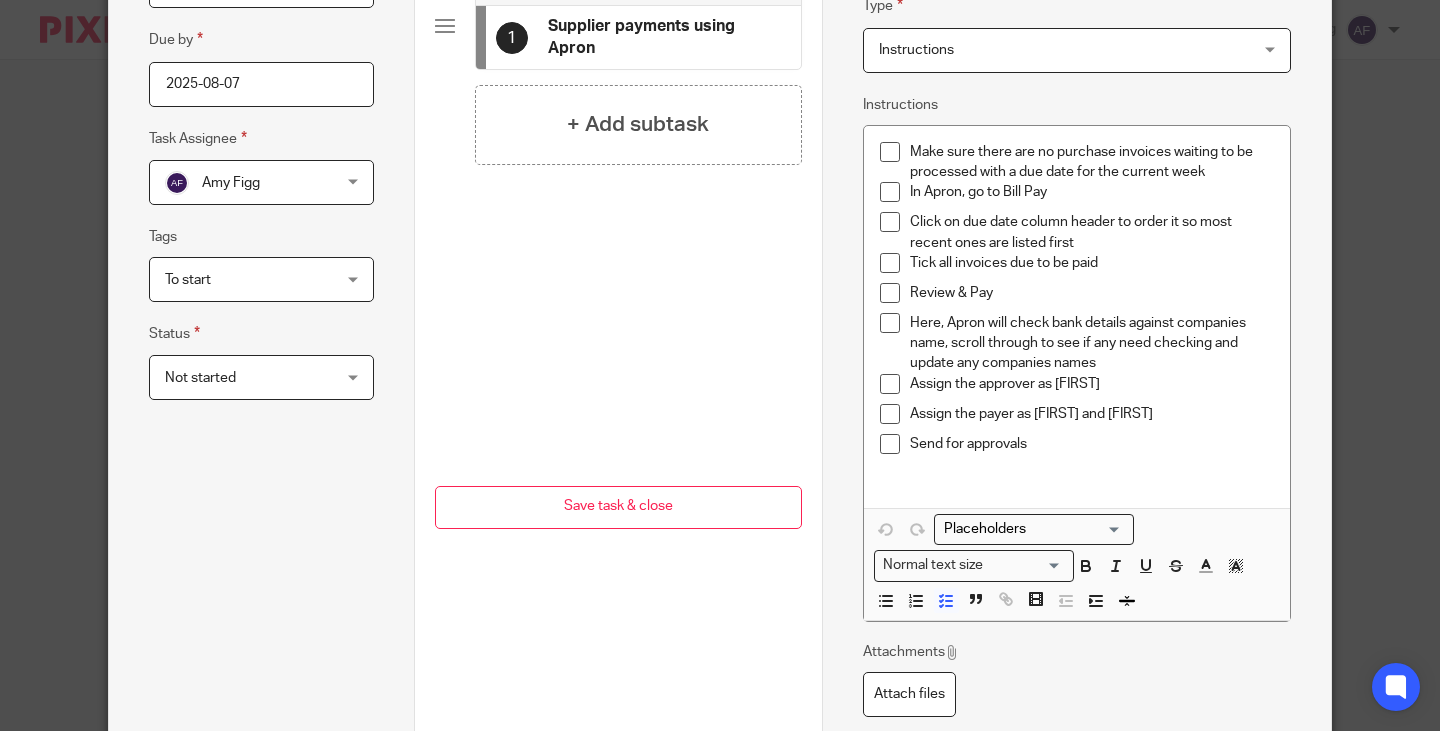 click on "Send for approvals" at bounding box center (1092, 449) 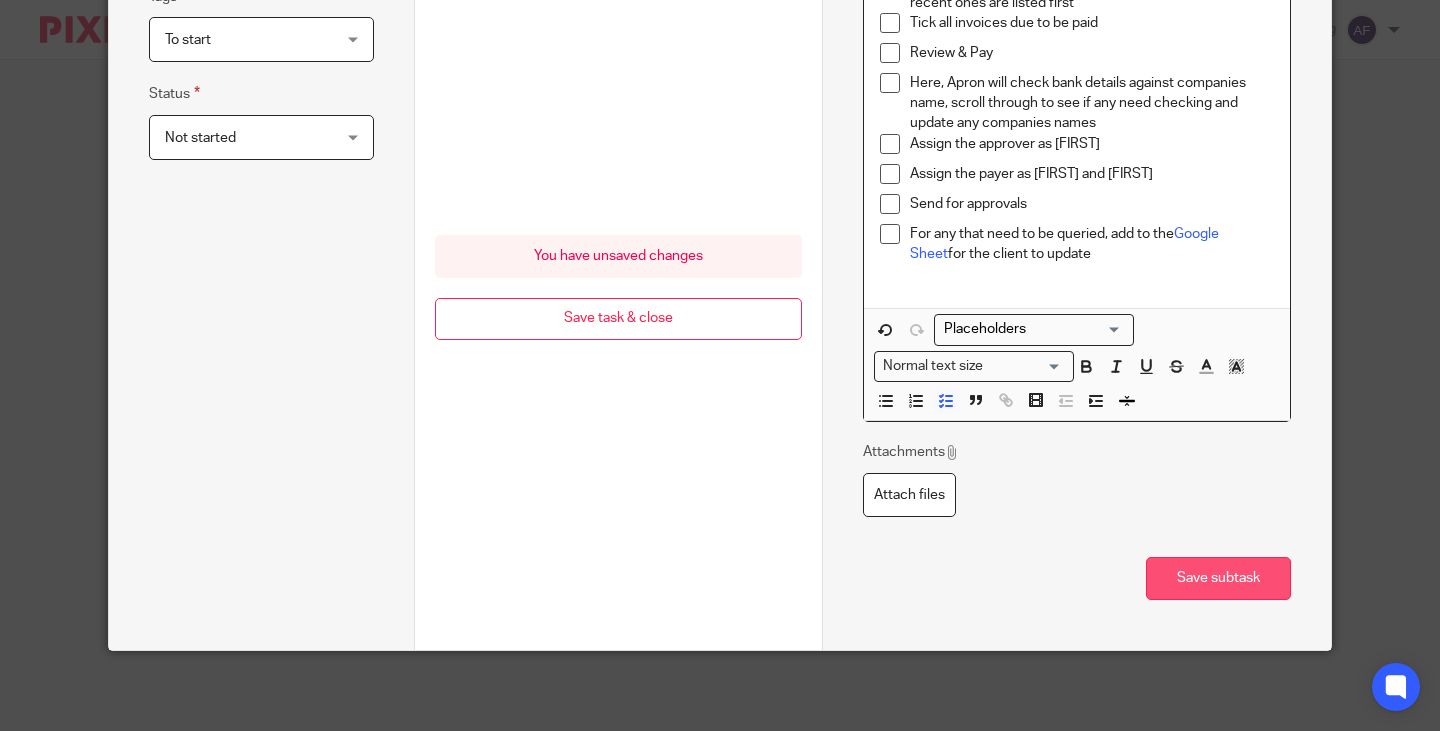 click on "Save subtask" at bounding box center [1218, 578] 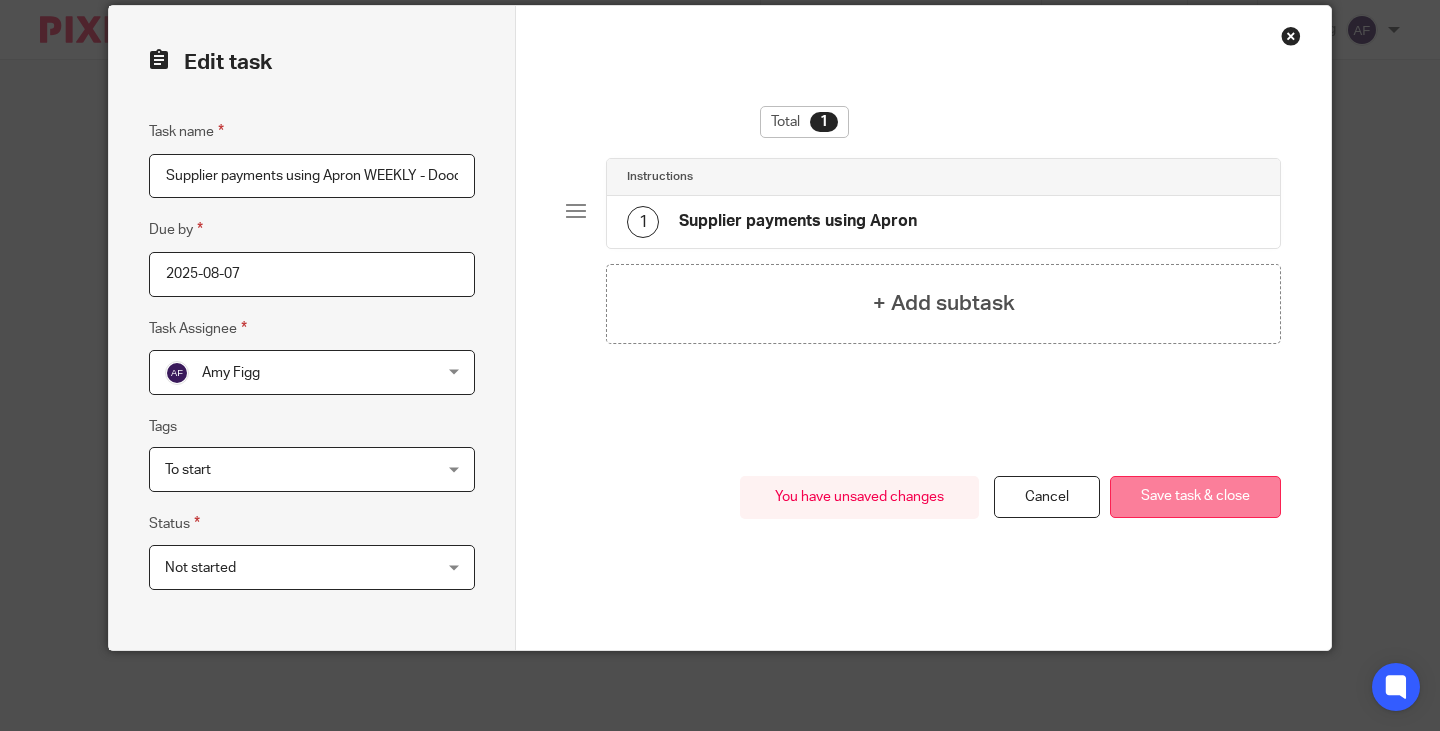 click on "Save task & close" at bounding box center [1195, 497] 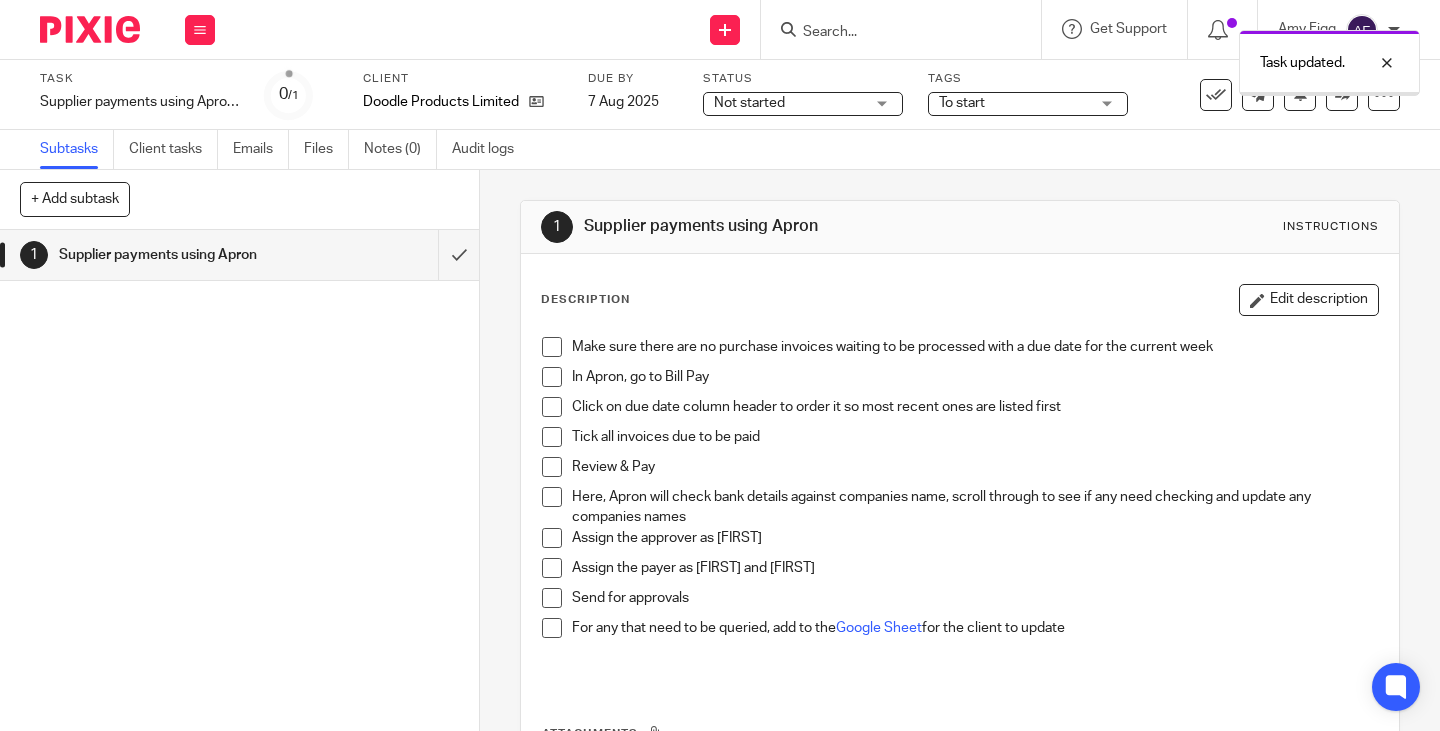 scroll, scrollTop: 0, scrollLeft: 0, axis: both 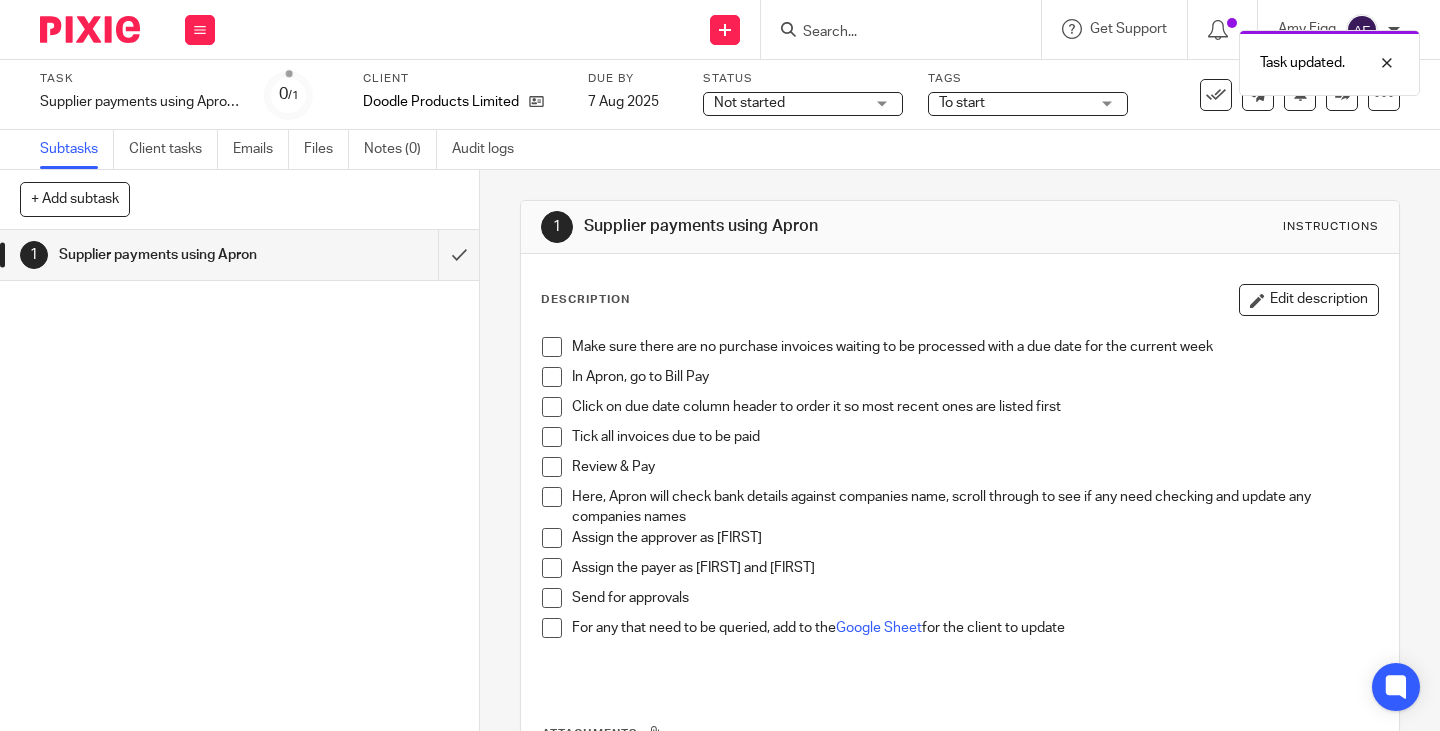 click on "In Apron, go to Bill Pay" at bounding box center (975, 377) 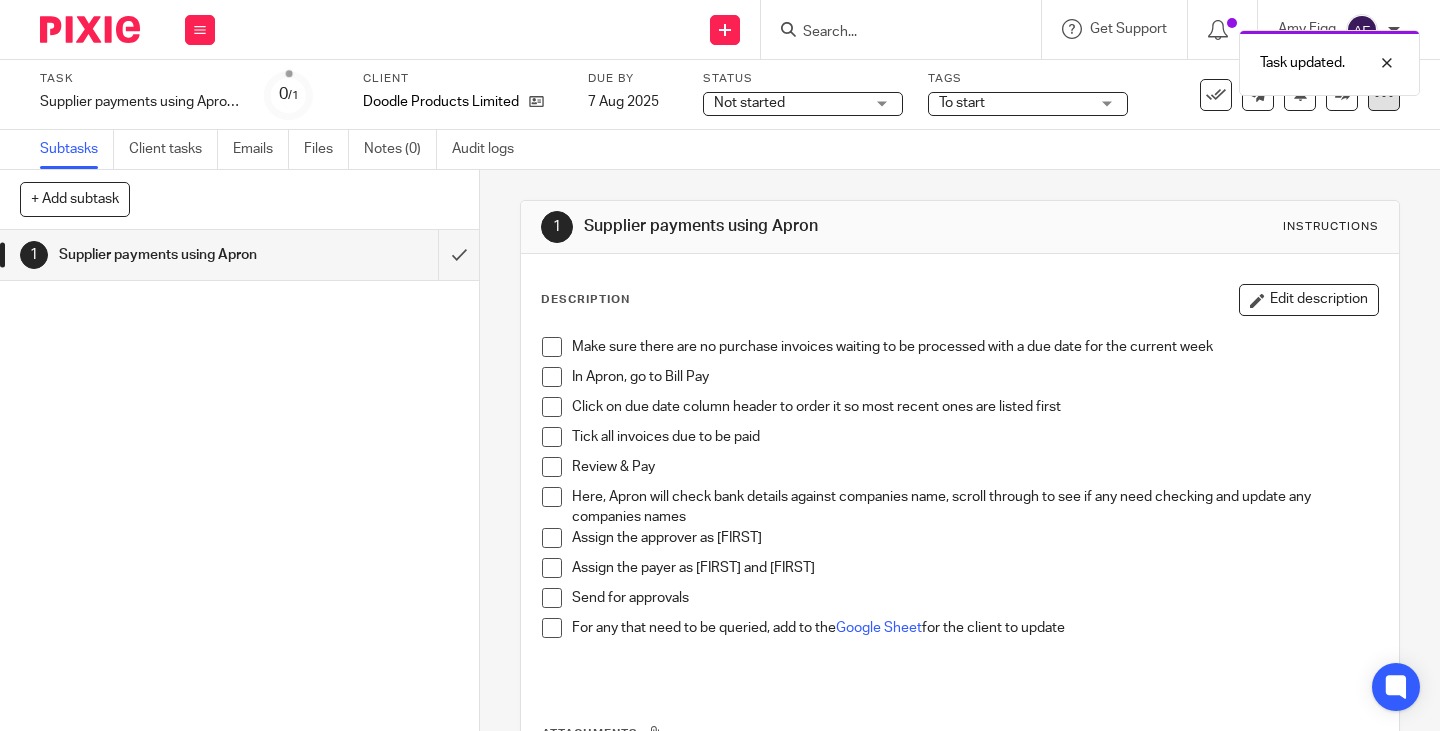 click at bounding box center [1384, 95] 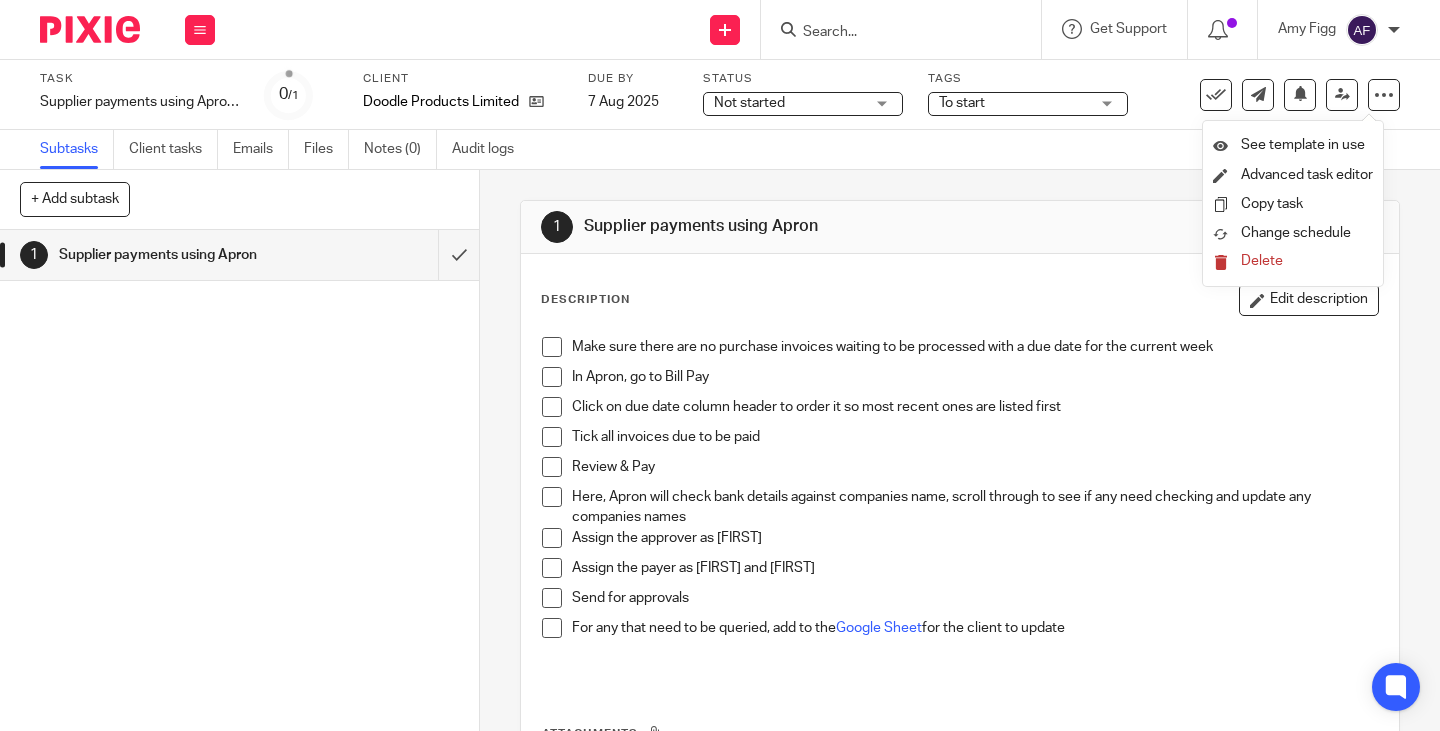 click on "Click on due date column header to order it so most recent ones are listed first" at bounding box center [975, 407] 